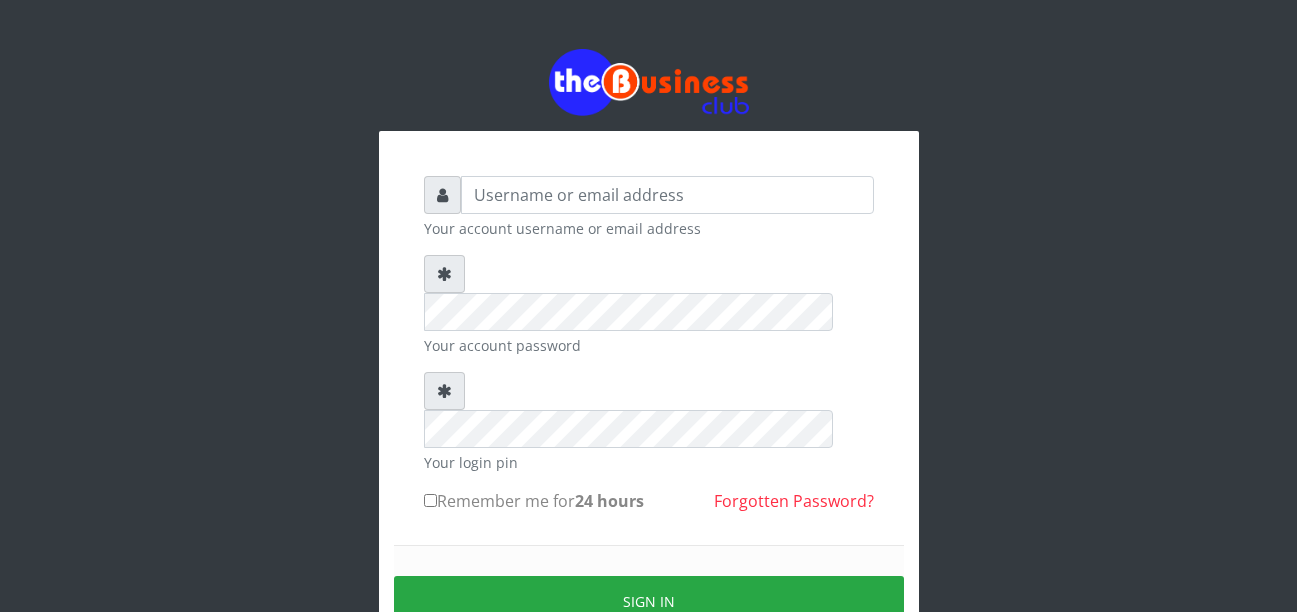 scroll, scrollTop: 0, scrollLeft: 0, axis: both 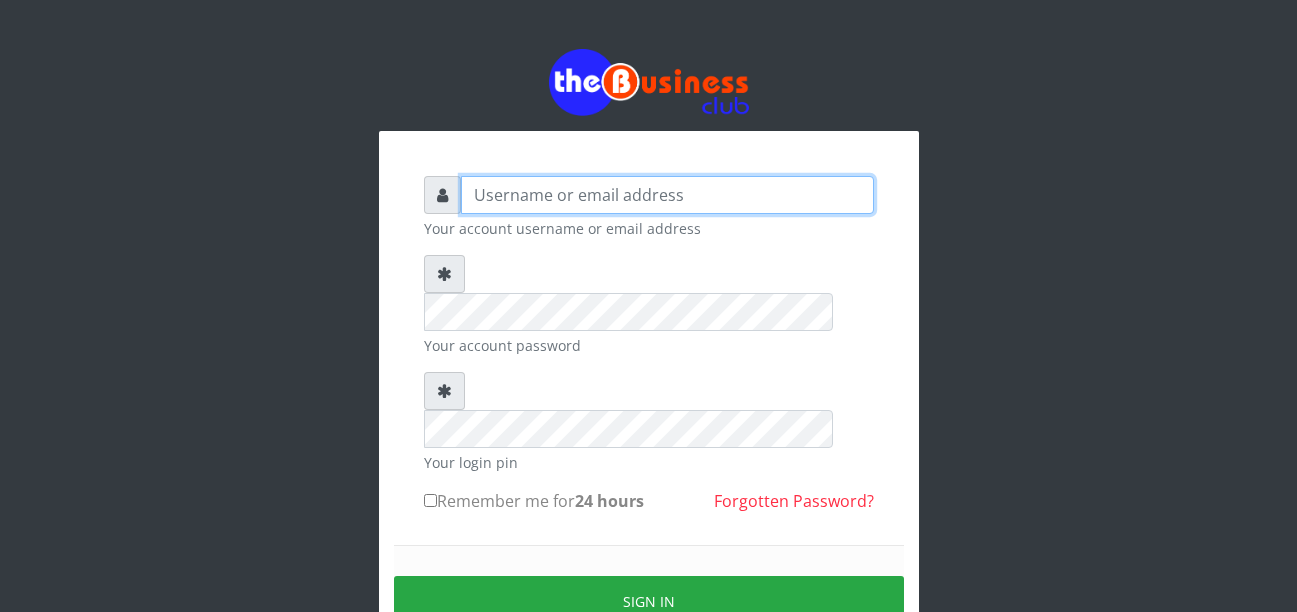 click at bounding box center (667, 195) 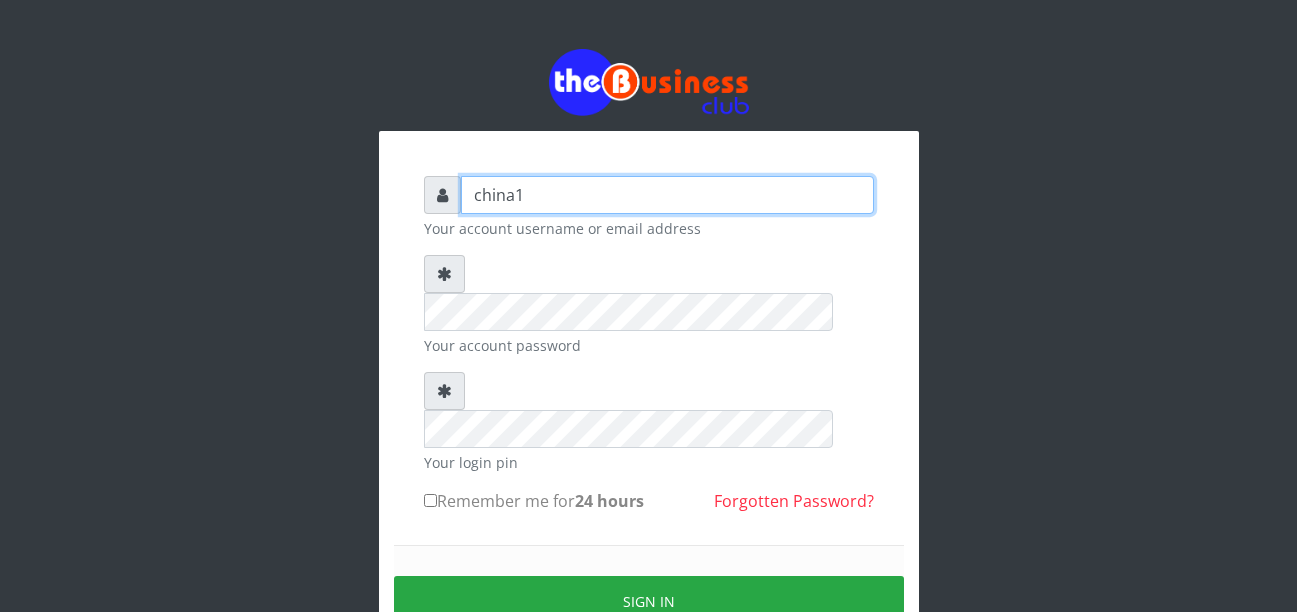 type on "china1" 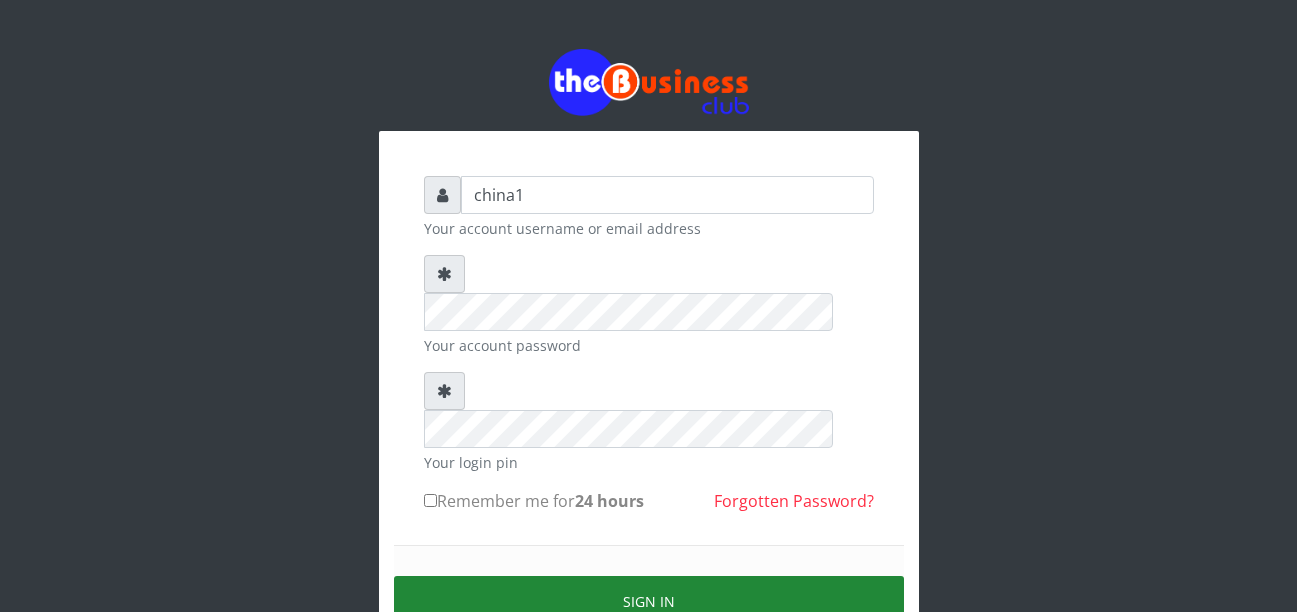 click on "Sign in" at bounding box center (649, 601) 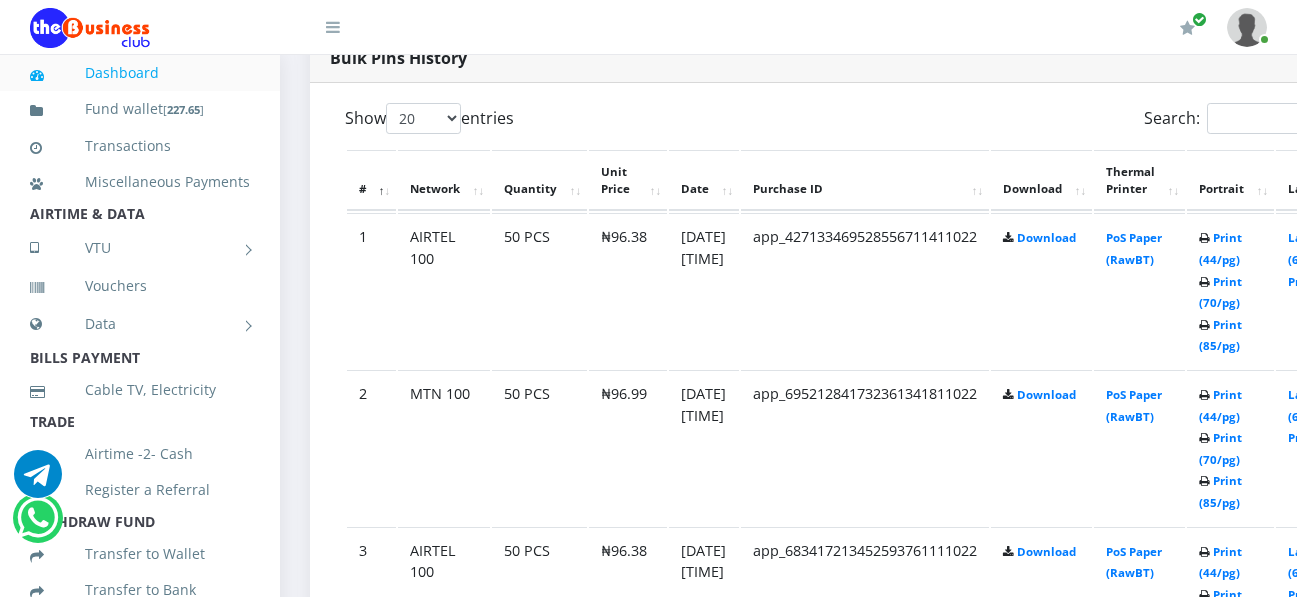 scroll, scrollTop: 1160, scrollLeft: 0, axis: vertical 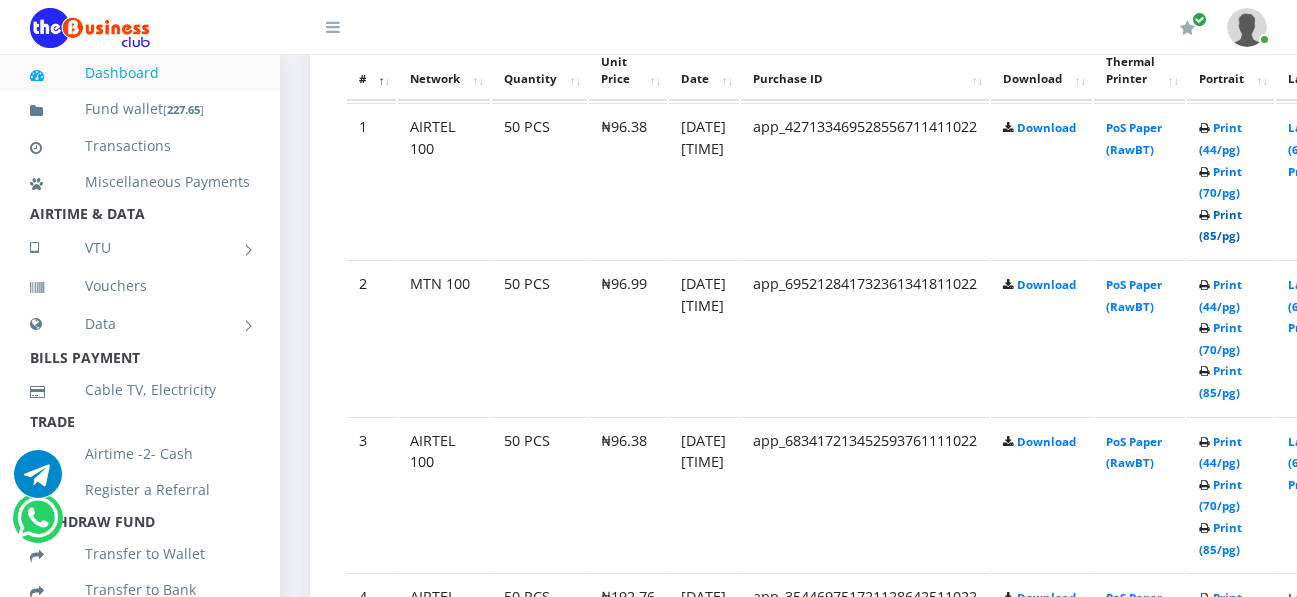 click on "Print (85/pg)" at bounding box center (1220, 225) 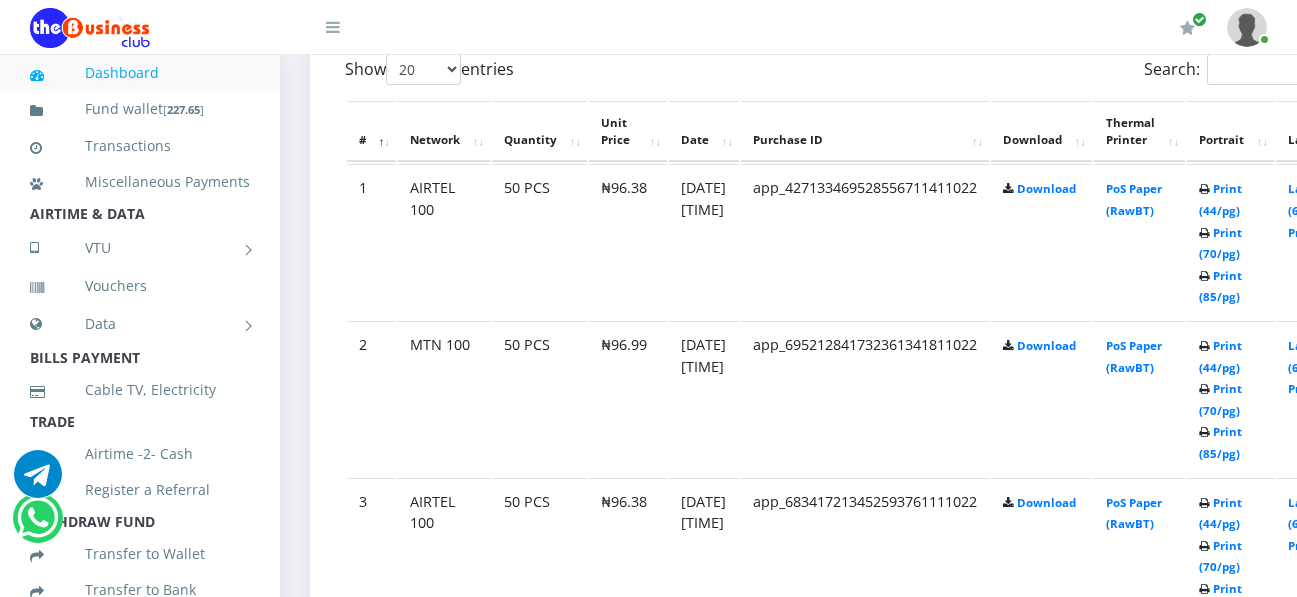 scroll, scrollTop: 0, scrollLeft: 0, axis: both 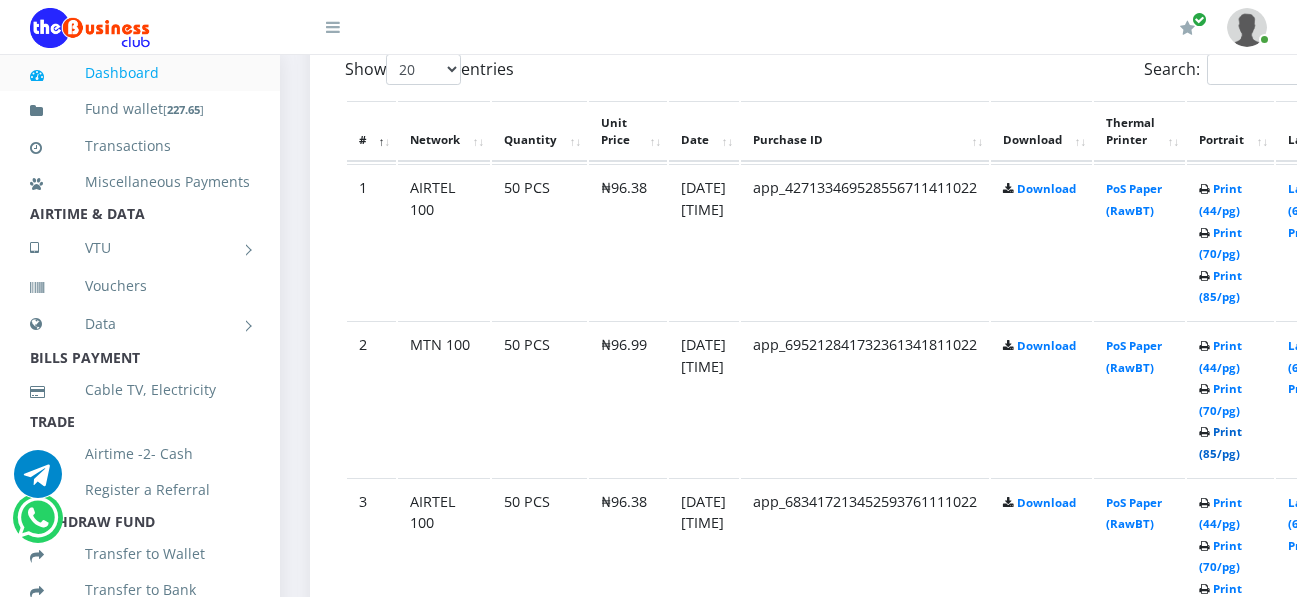 click on "Print (85/pg)" at bounding box center (1220, 442) 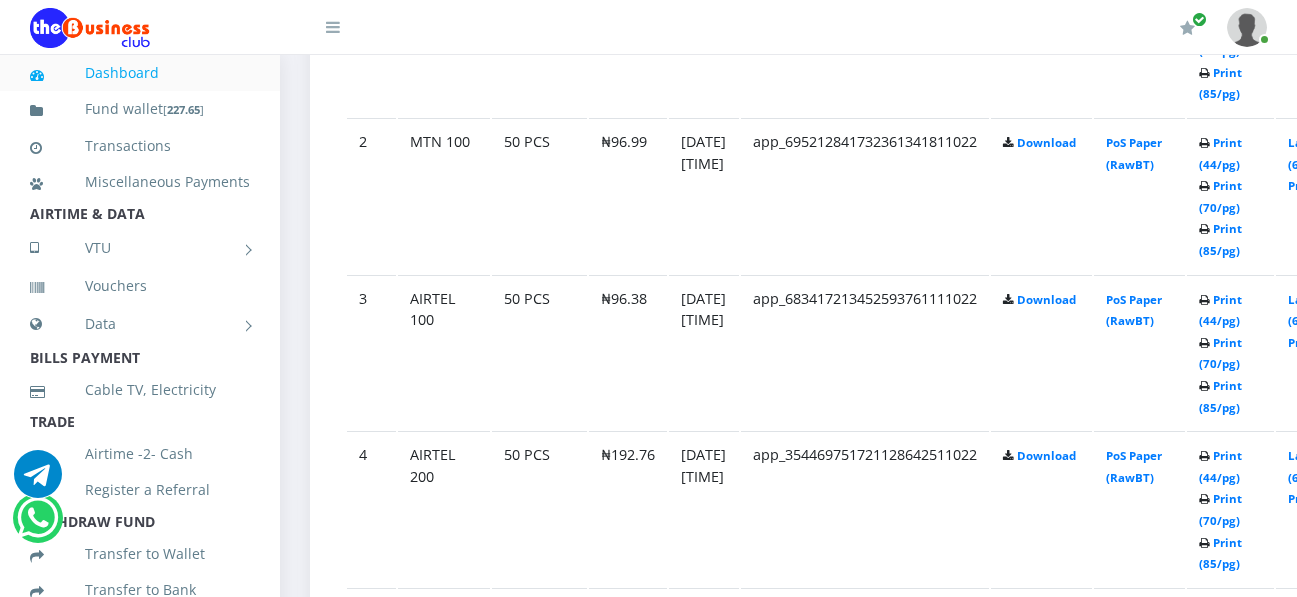 scroll, scrollTop: 1298, scrollLeft: 0, axis: vertical 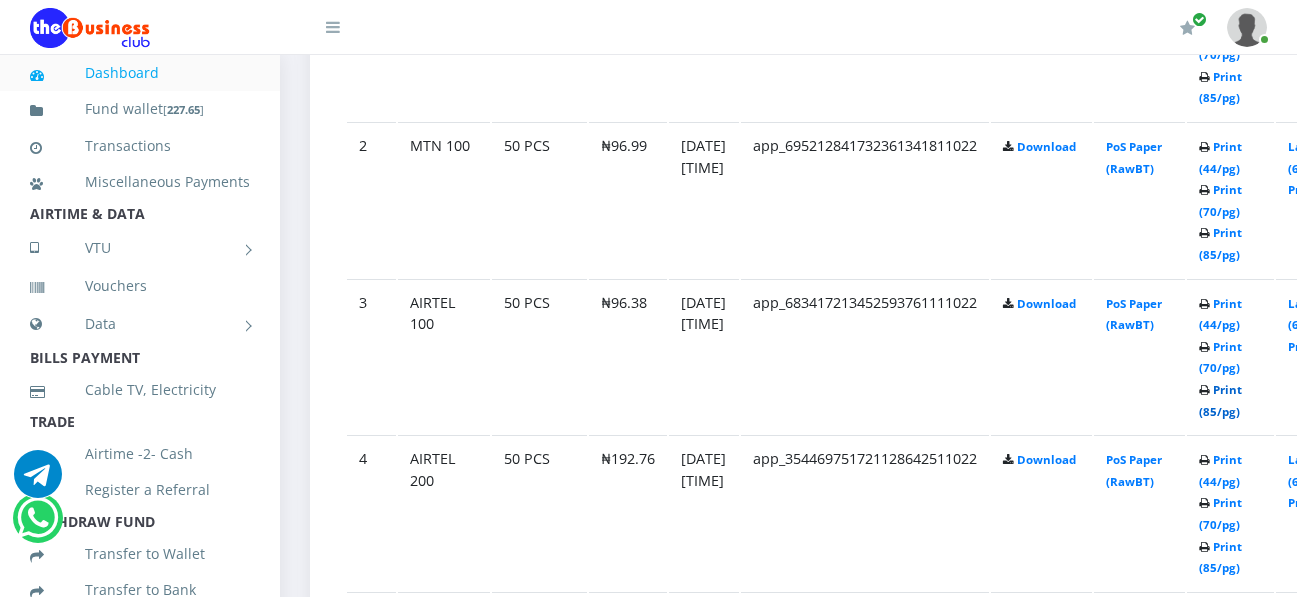 click on "Print (85/pg)" at bounding box center (1220, 400) 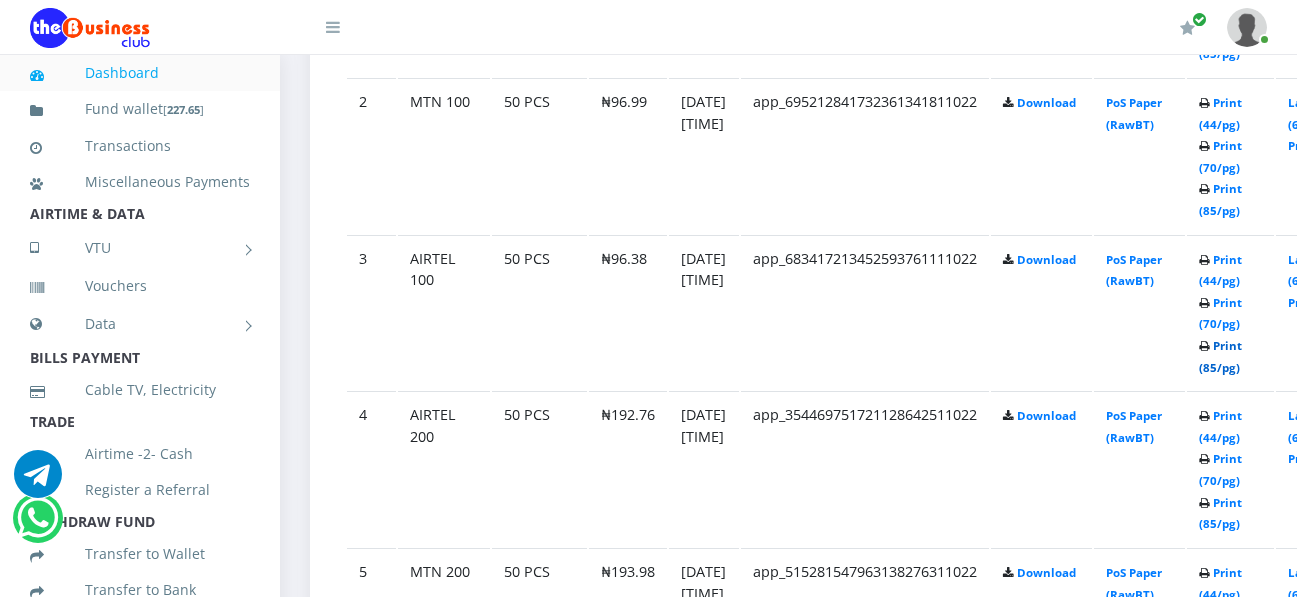scroll, scrollTop: 1342, scrollLeft: 0, axis: vertical 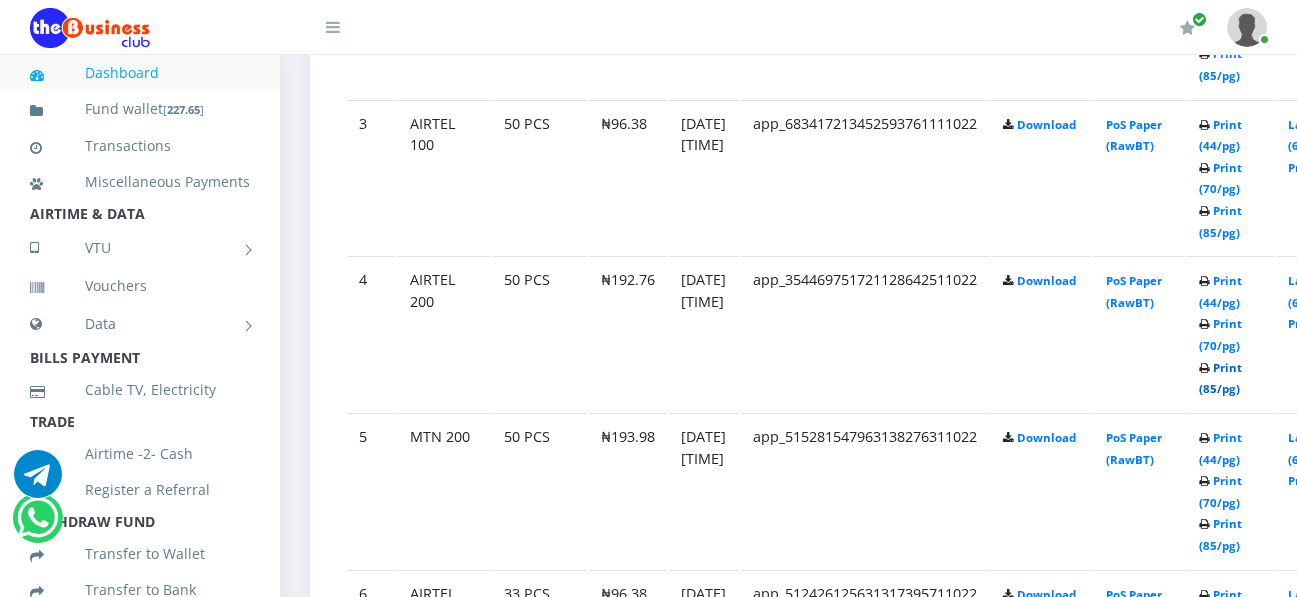 click on "Print (85/pg)" at bounding box center [1220, 378] 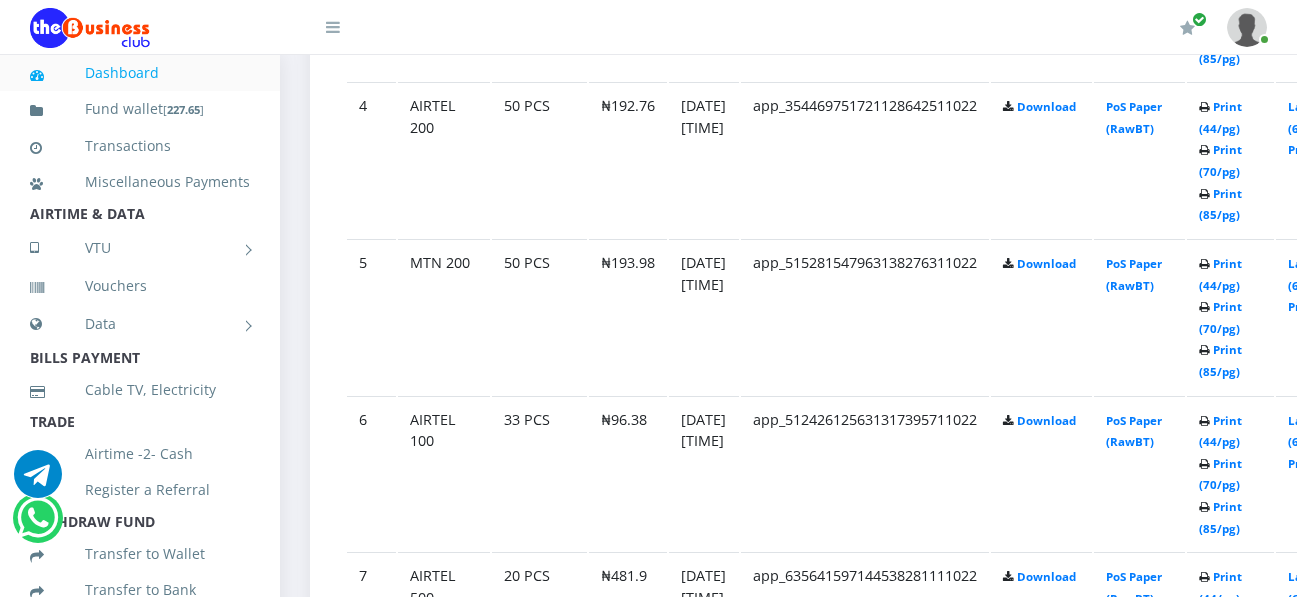 scroll, scrollTop: 1652, scrollLeft: 0, axis: vertical 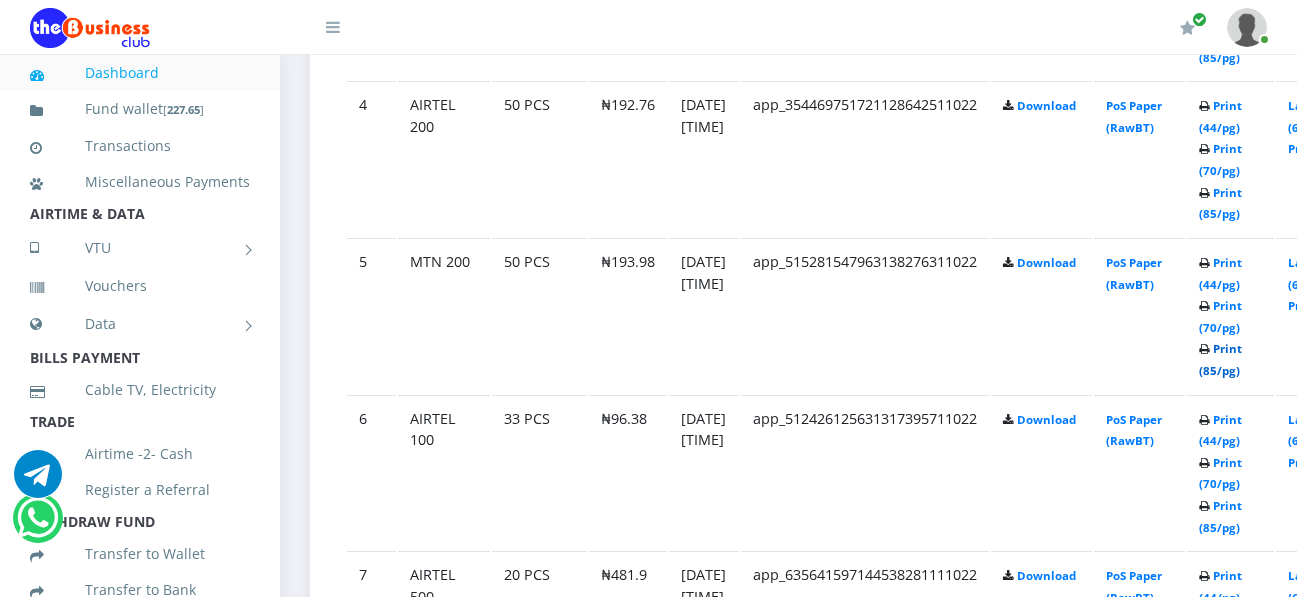 click on "Print (85/pg)" at bounding box center (1220, 359) 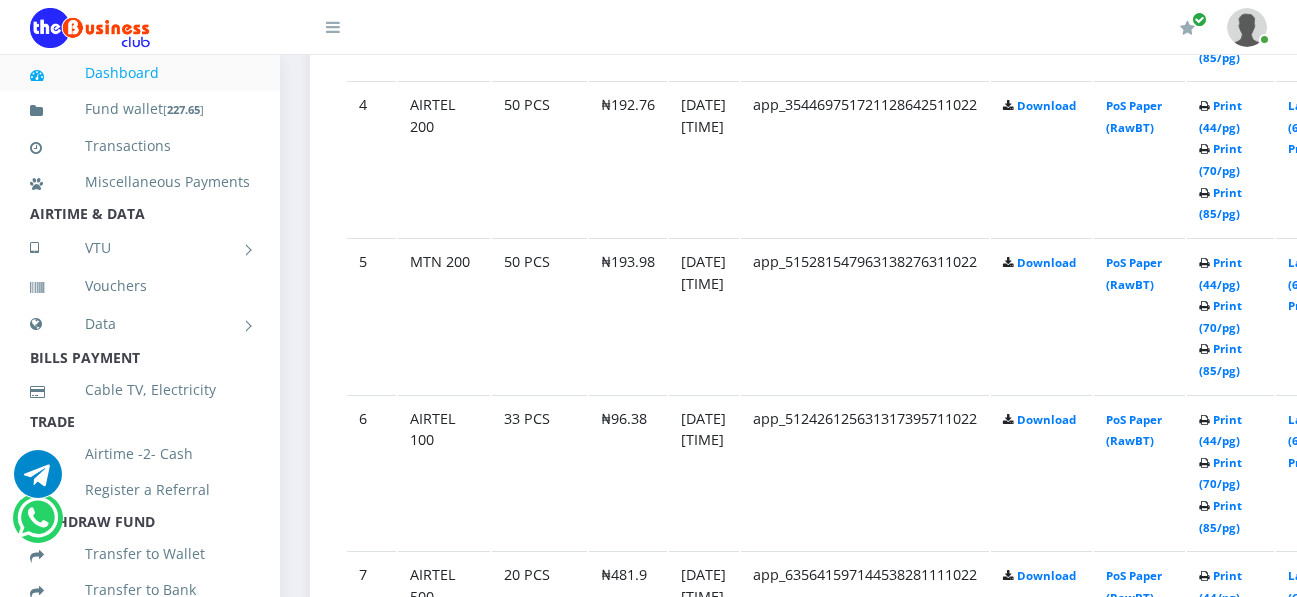 scroll, scrollTop: 1292, scrollLeft: 0, axis: vertical 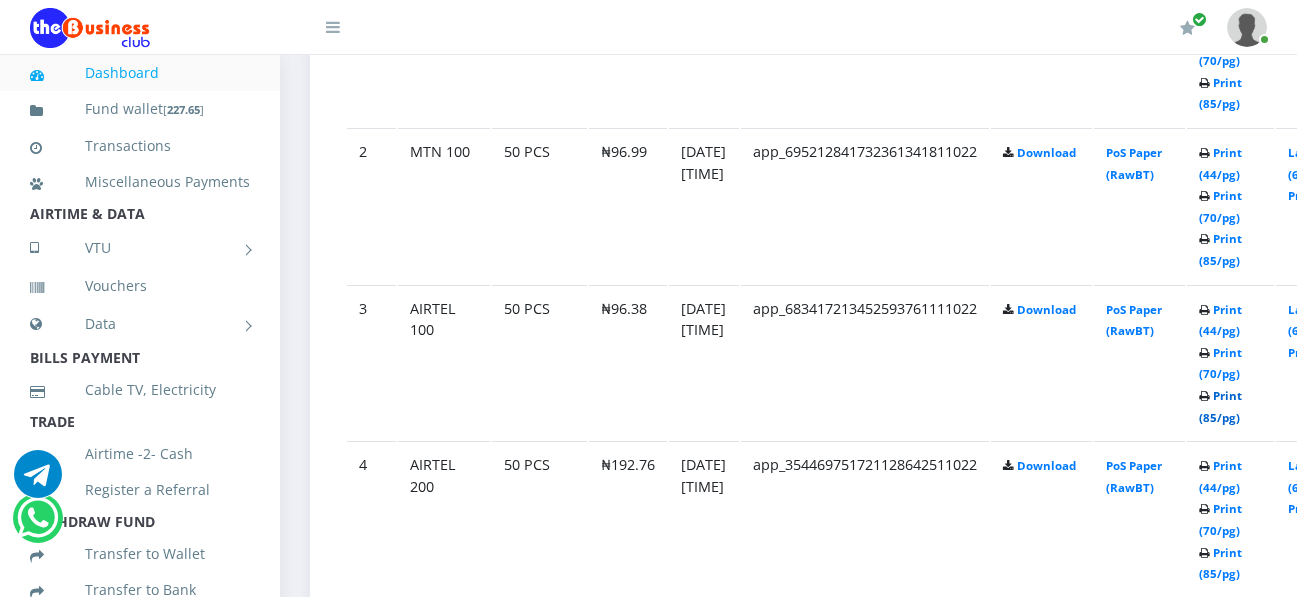 click on "Print (85/pg)" at bounding box center [1220, 406] 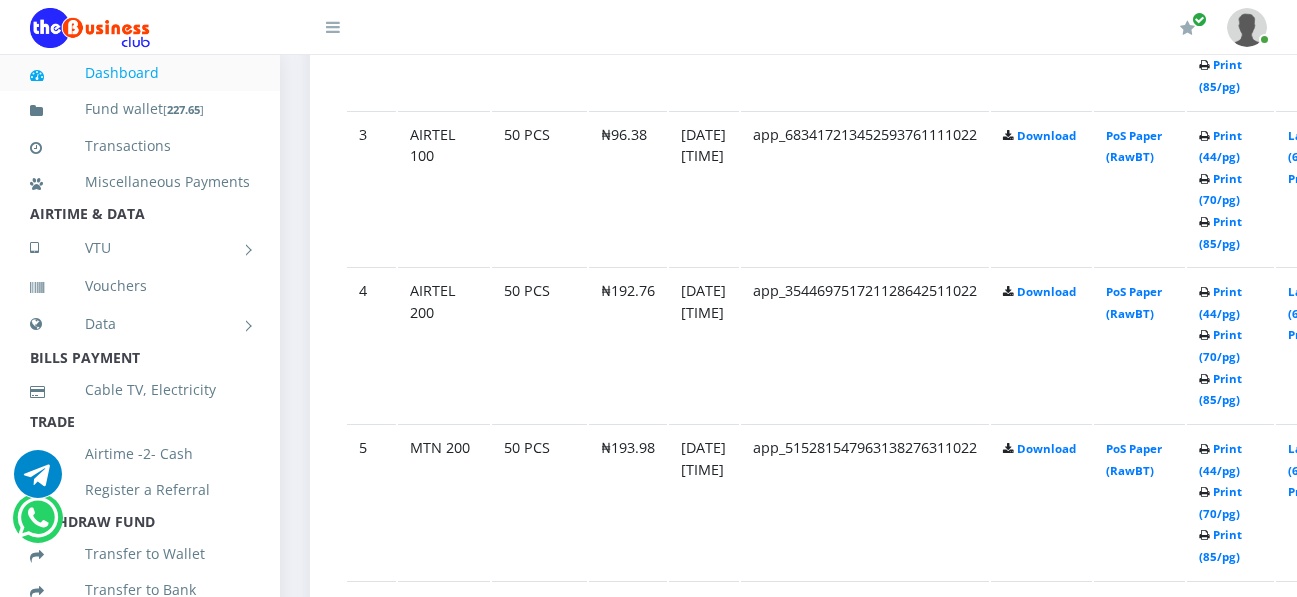 scroll, scrollTop: 1467, scrollLeft: 0, axis: vertical 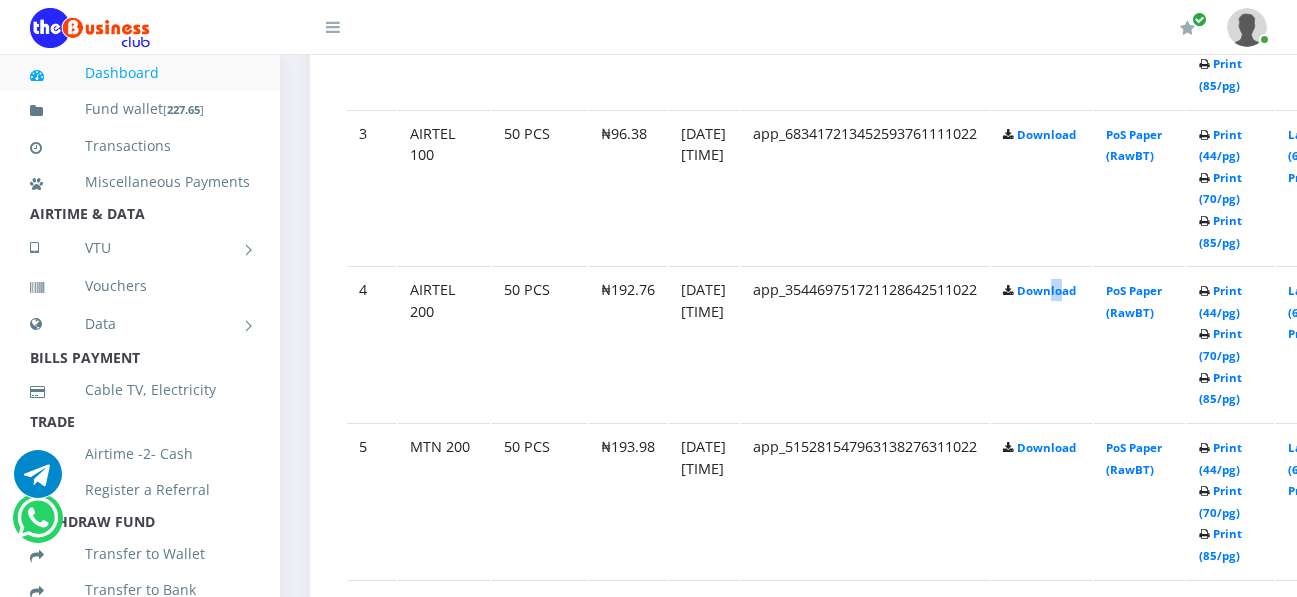 drag, startPoint x: 1101, startPoint y: 388, endPoint x: 1127, endPoint y: 281, distance: 110.11358 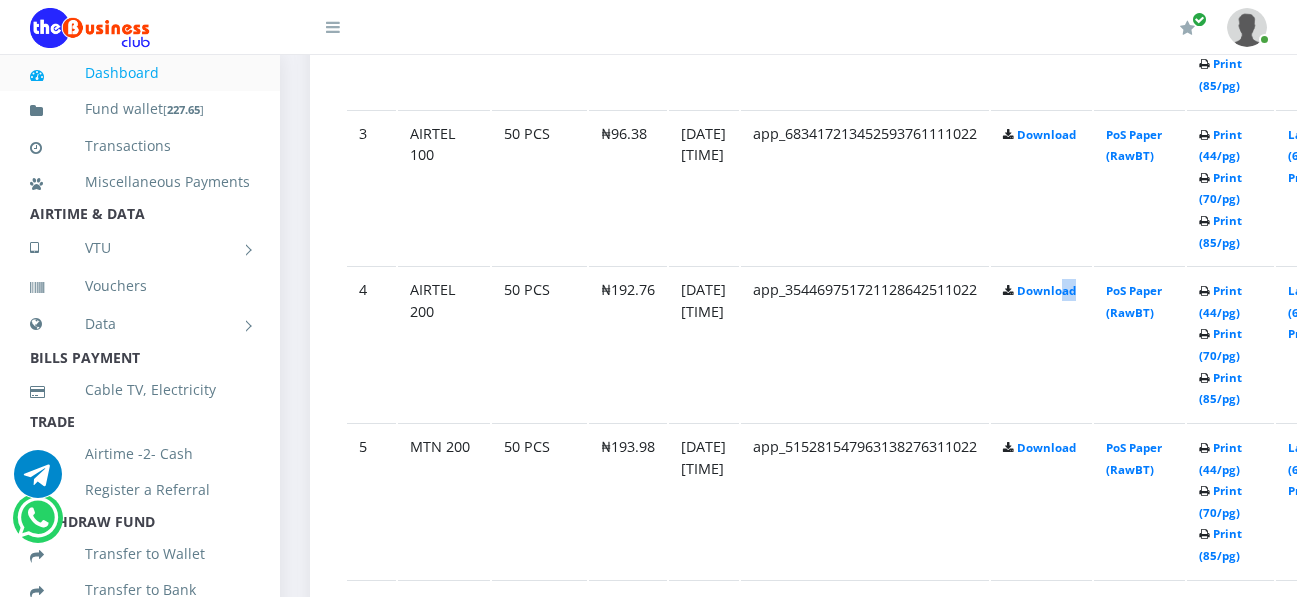 click at bounding box center [1247, 27] 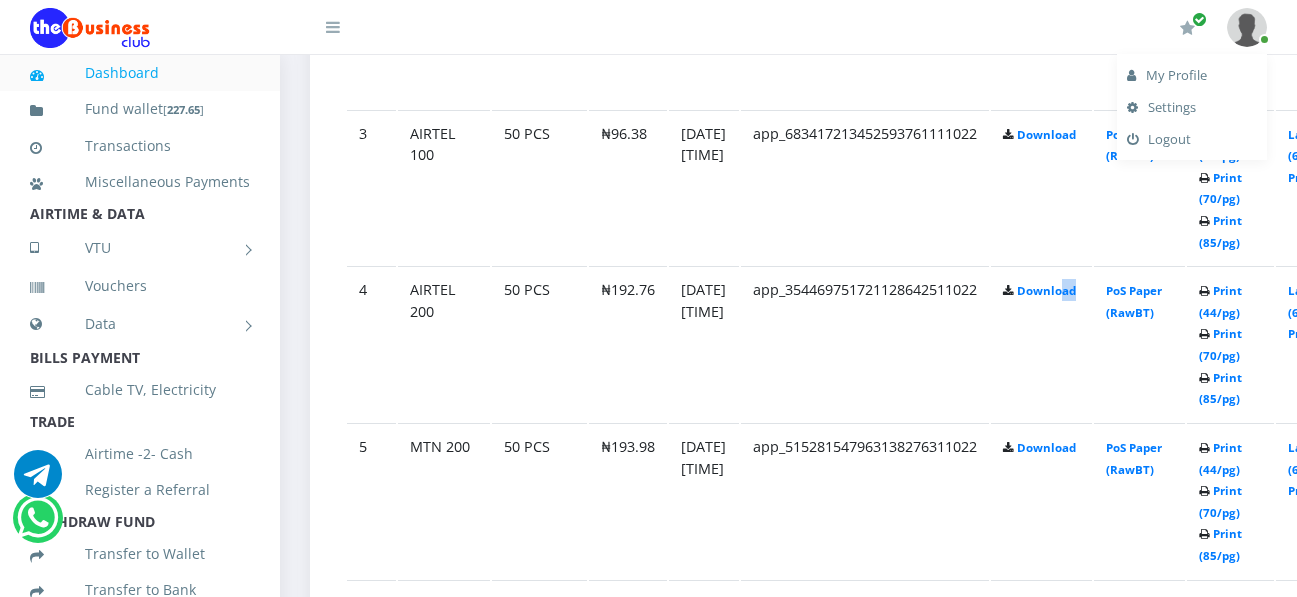 click on "Logout" at bounding box center [1192, 139] 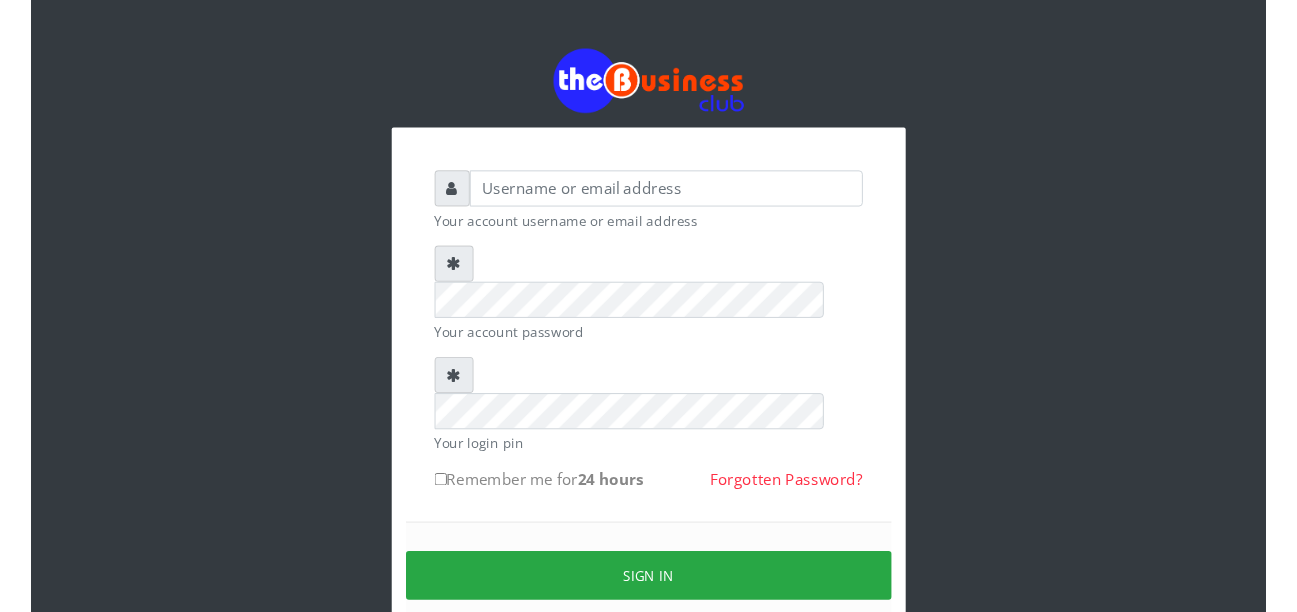 scroll, scrollTop: 0, scrollLeft: 0, axis: both 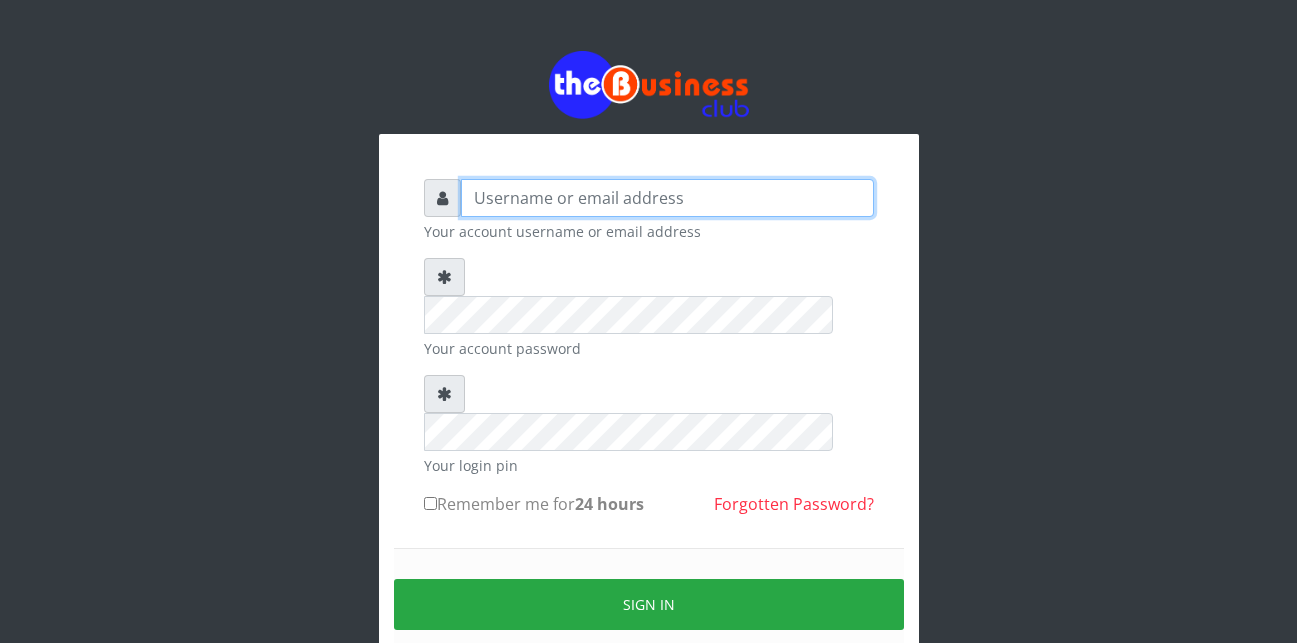 click at bounding box center [667, 198] 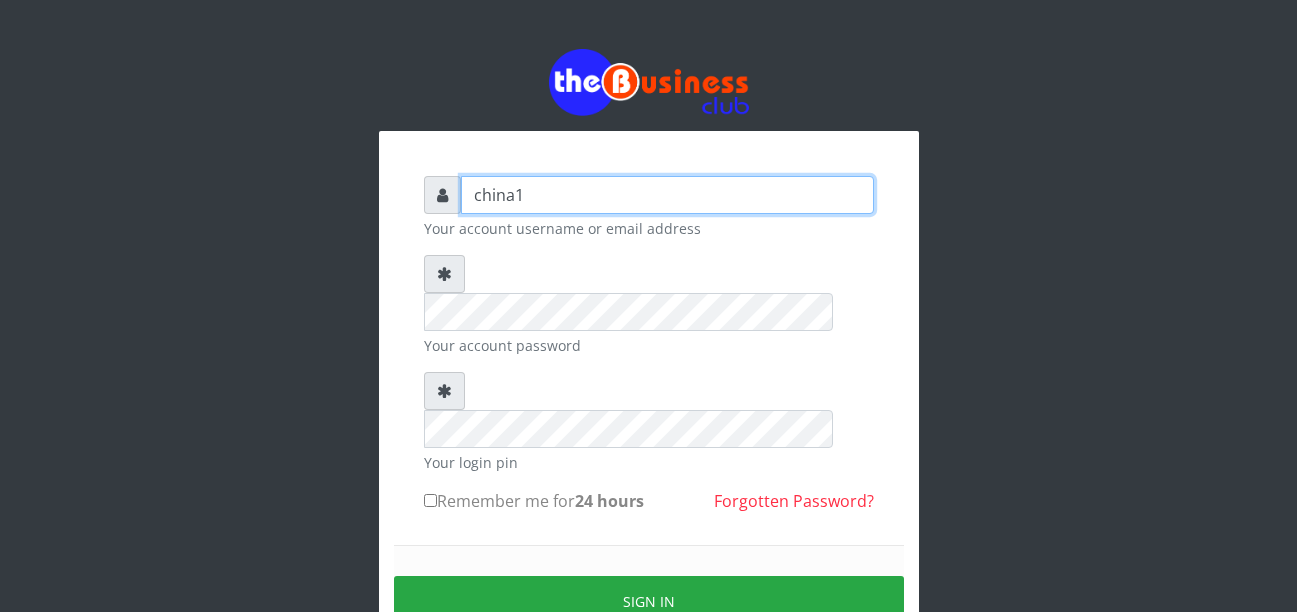 type on "china1" 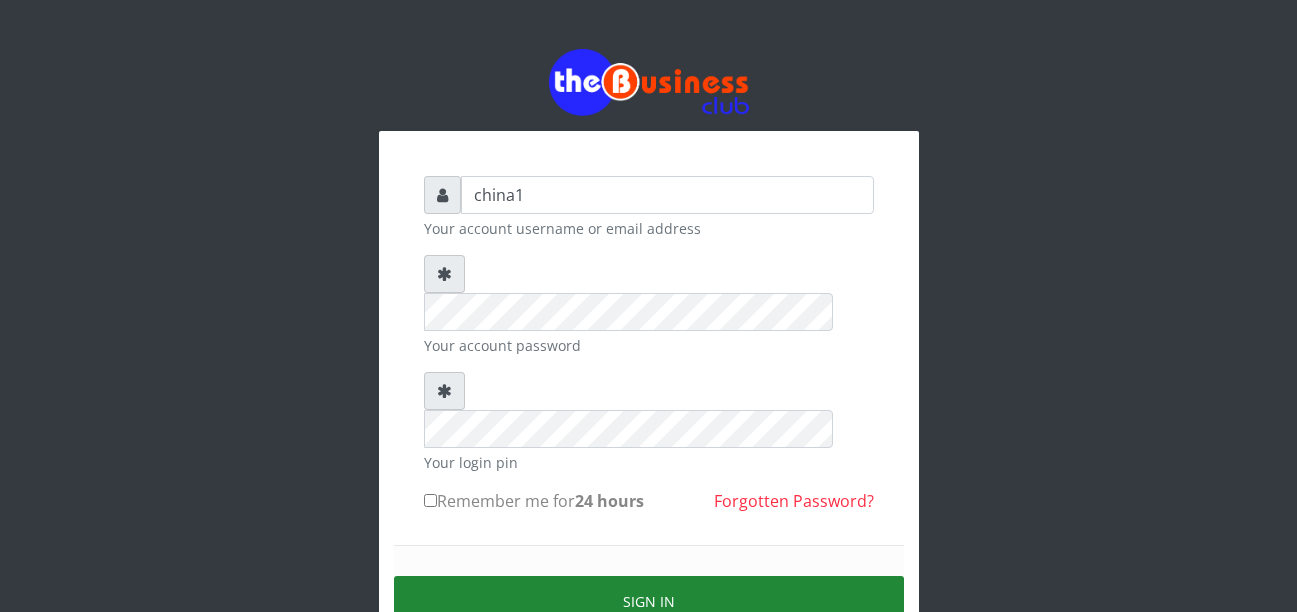 click on "Sign in" at bounding box center [649, 601] 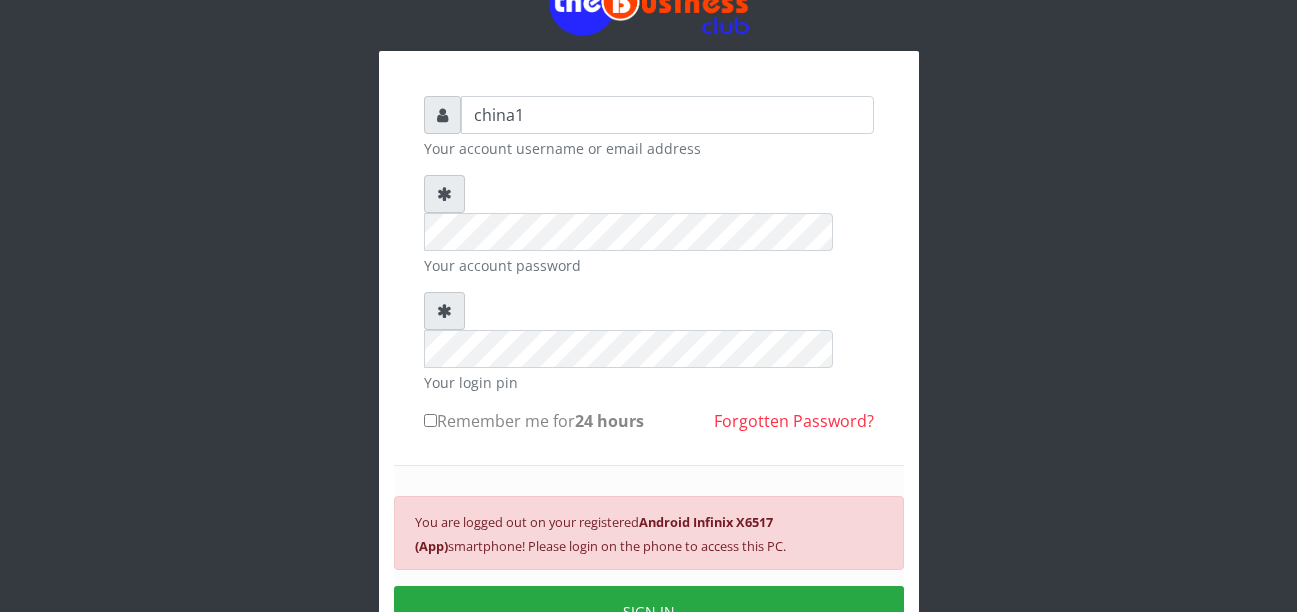 scroll, scrollTop: 120, scrollLeft: 0, axis: vertical 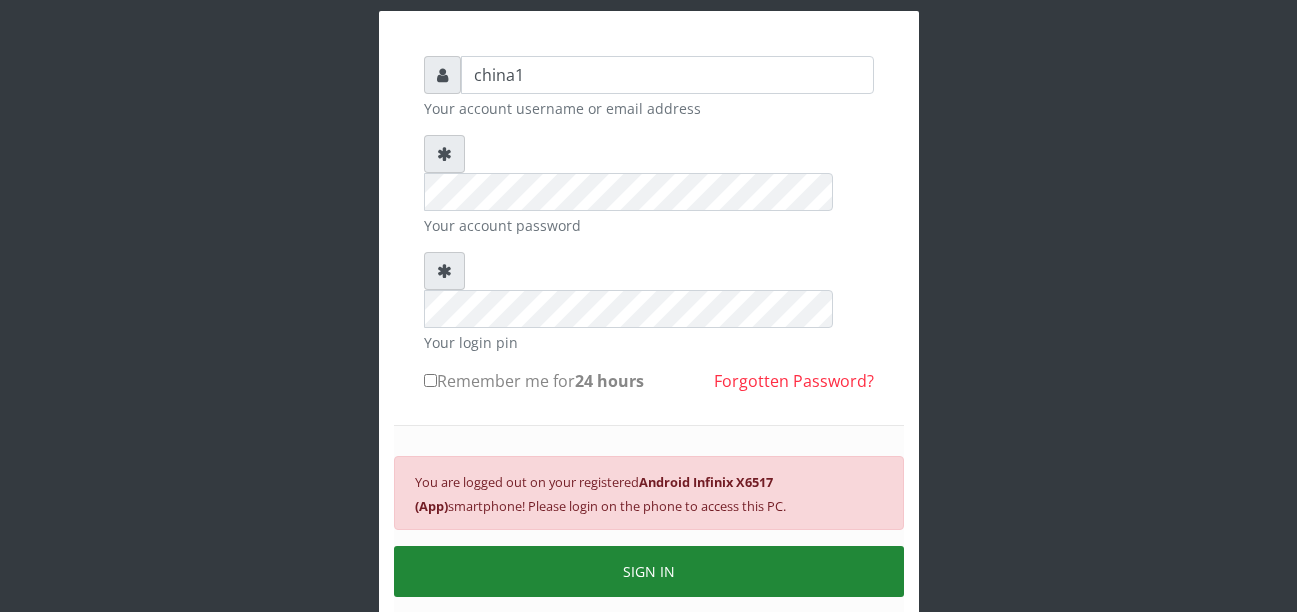 click on "SIGN IN" at bounding box center [649, 571] 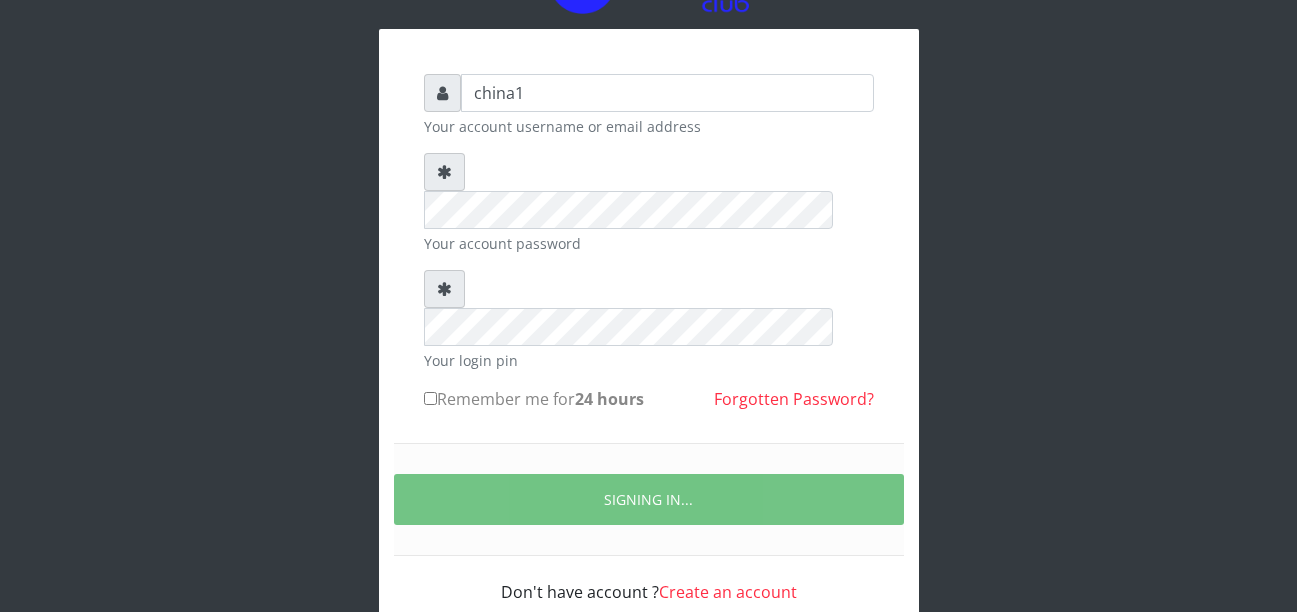 scroll, scrollTop: 120, scrollLeft: 0, axis: vertical 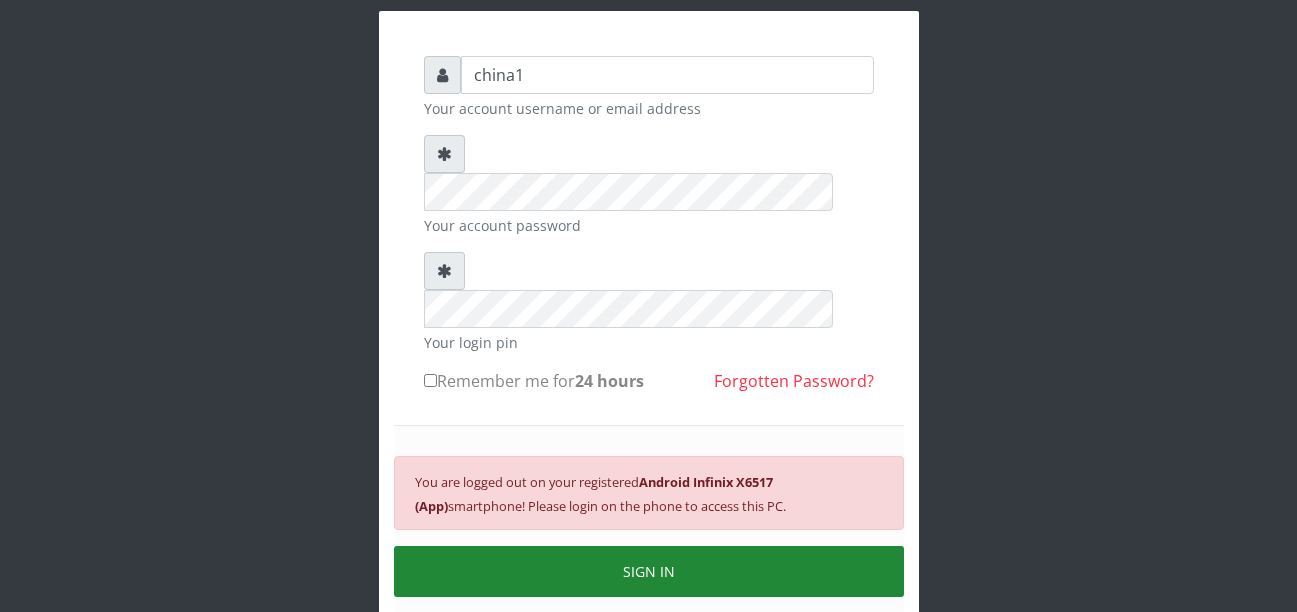 click on "SIGN IN" at bounding box center [649, 571] 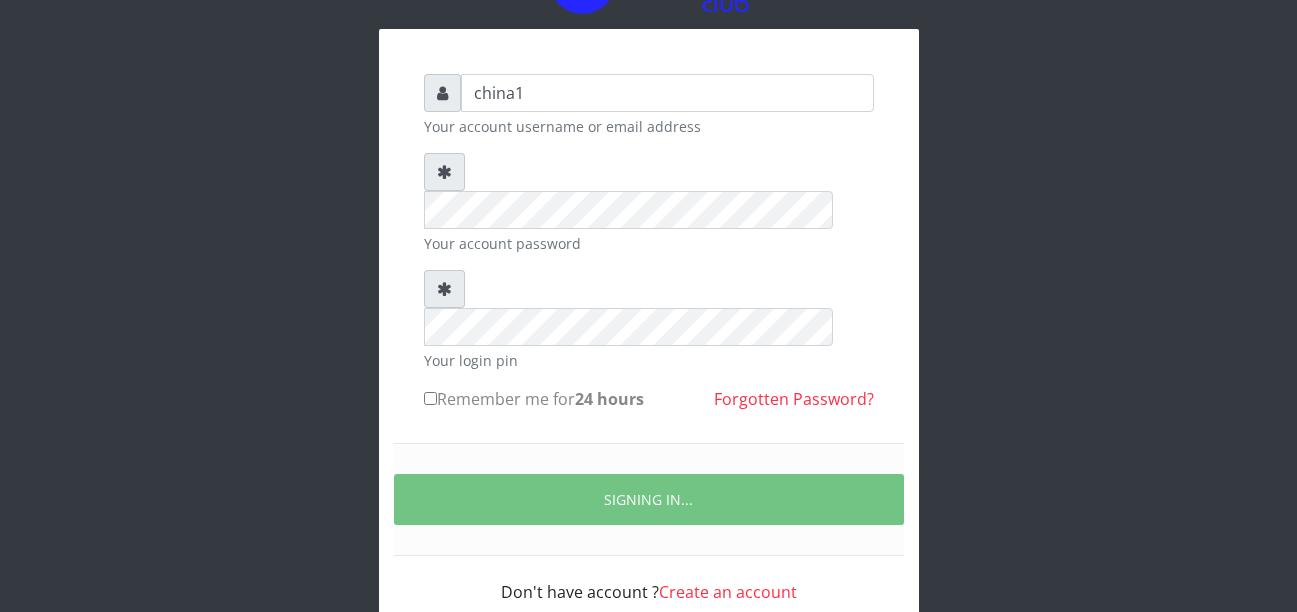 scroll, scrollTop: 120, scrollLeft: 0, axis: vertical 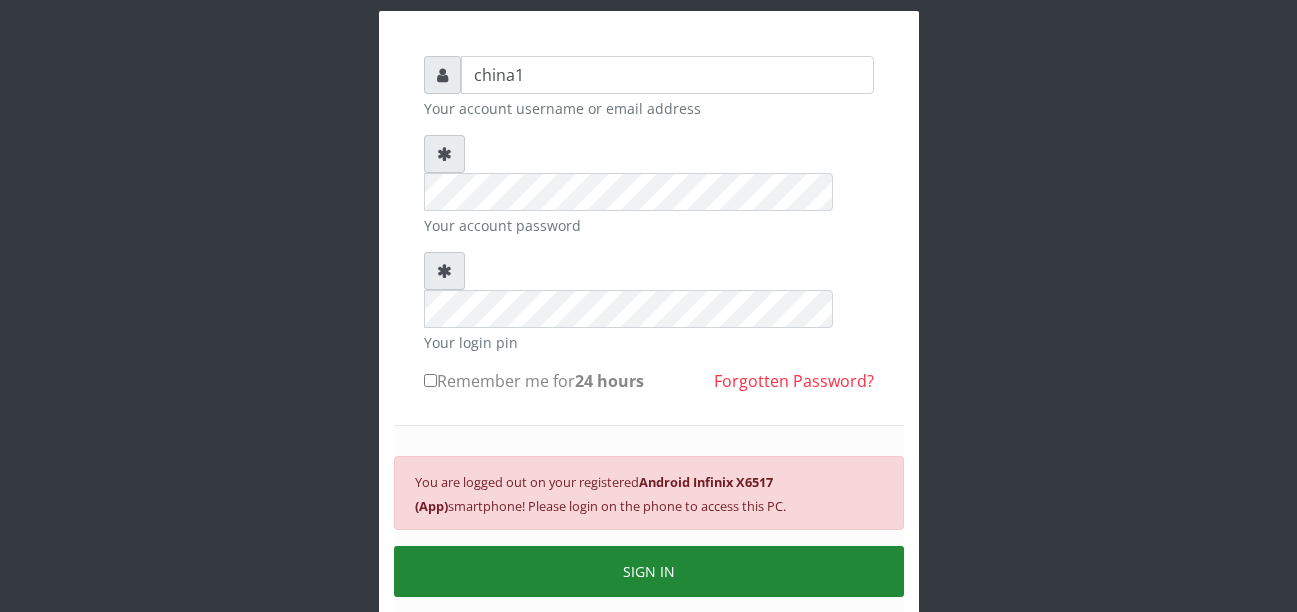 click on "SIGN IN" at bounding box center (649, 571) 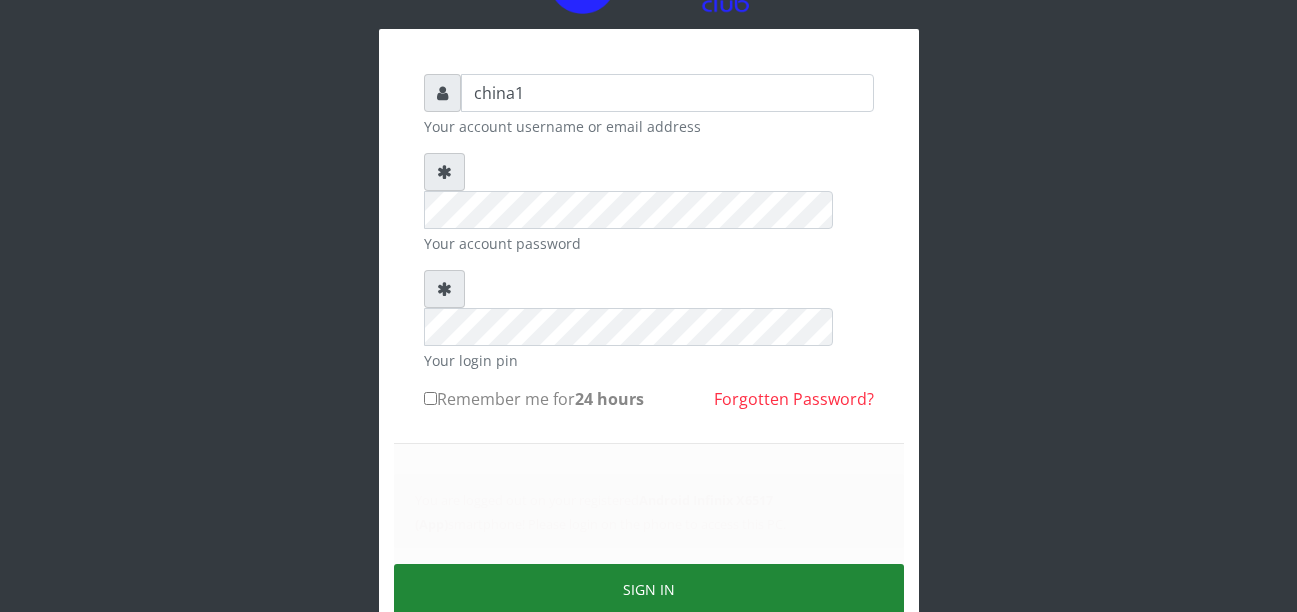 scroll, scrollTop: 120, scrollLeft: 0, axis: vertical 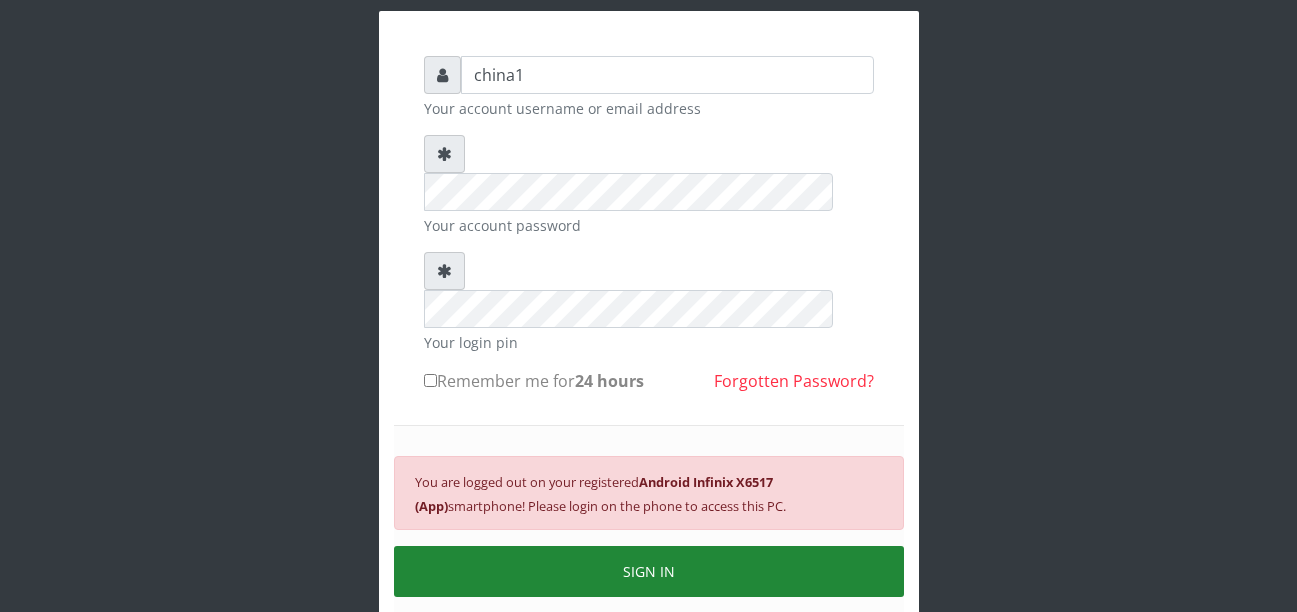 click on "SIGN IN" at bounding box center [649, 571] 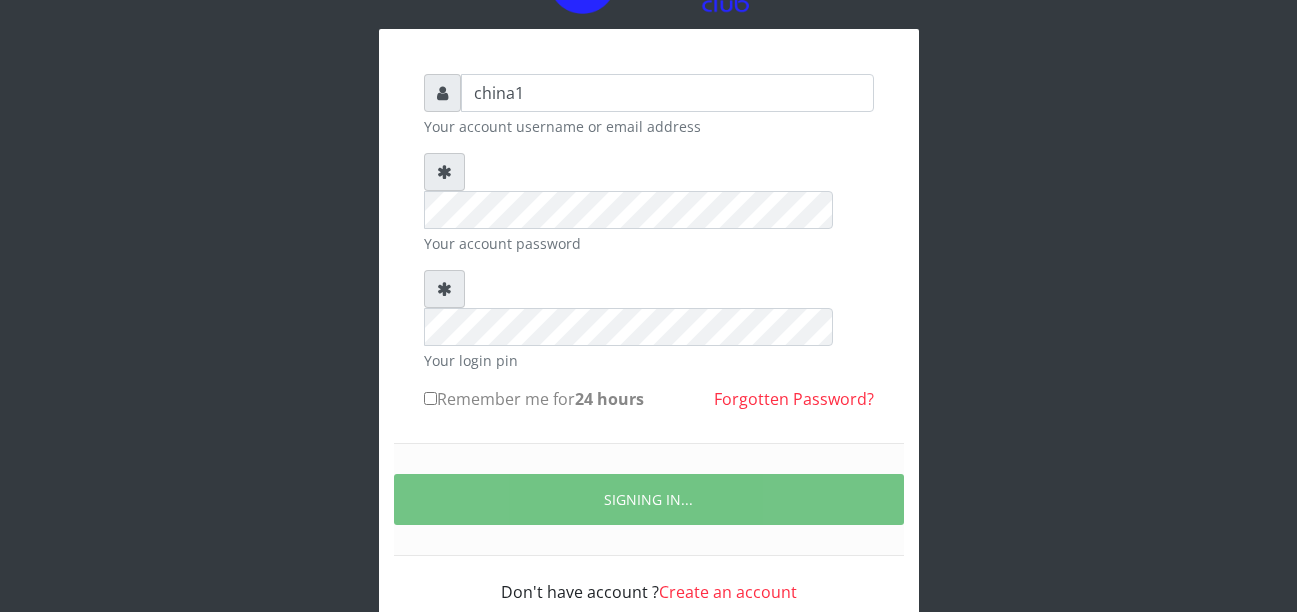 scroll, scrollTop: 120, scrollLeft: 0, axis: vertical 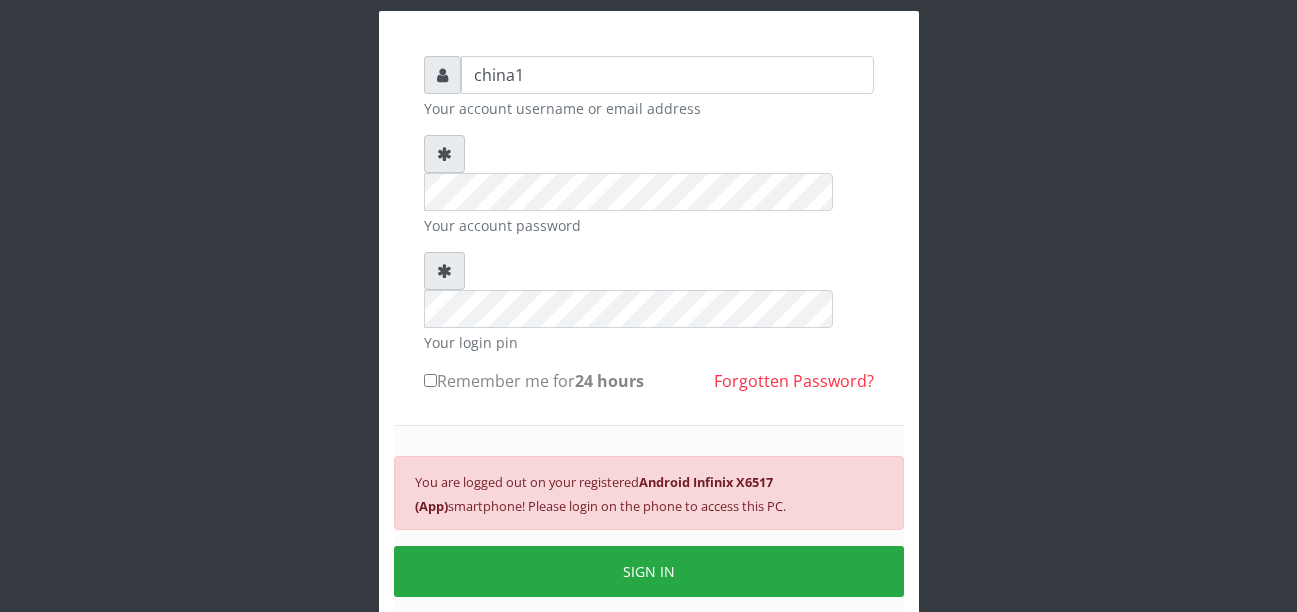 click on "china1
Your account username or [EMAIL]
Your account password
Your login pin
Remember me for  24 hours" at bounding box center [649, 320] 